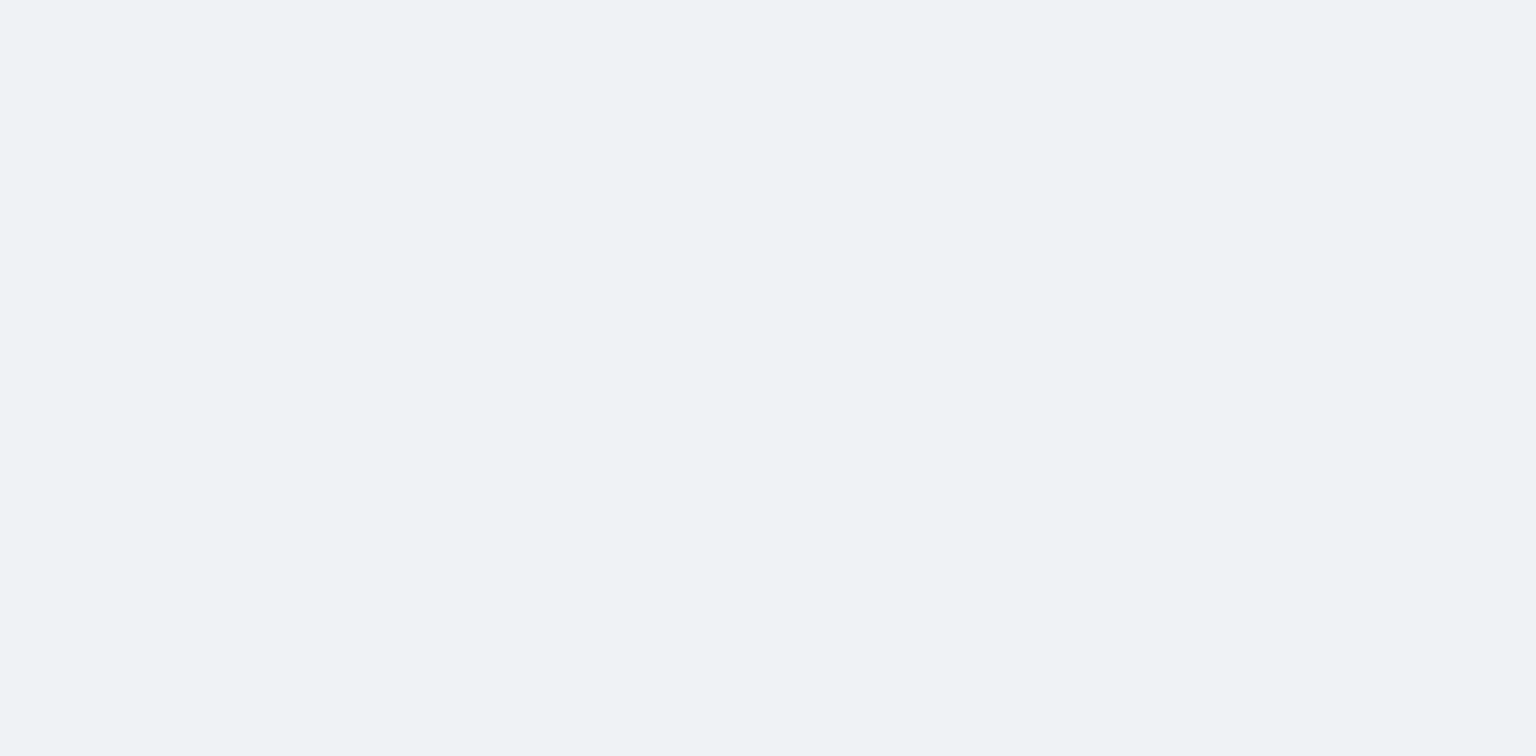 scroll, scrollTop: 0, scrollLeft: 0, axis: both 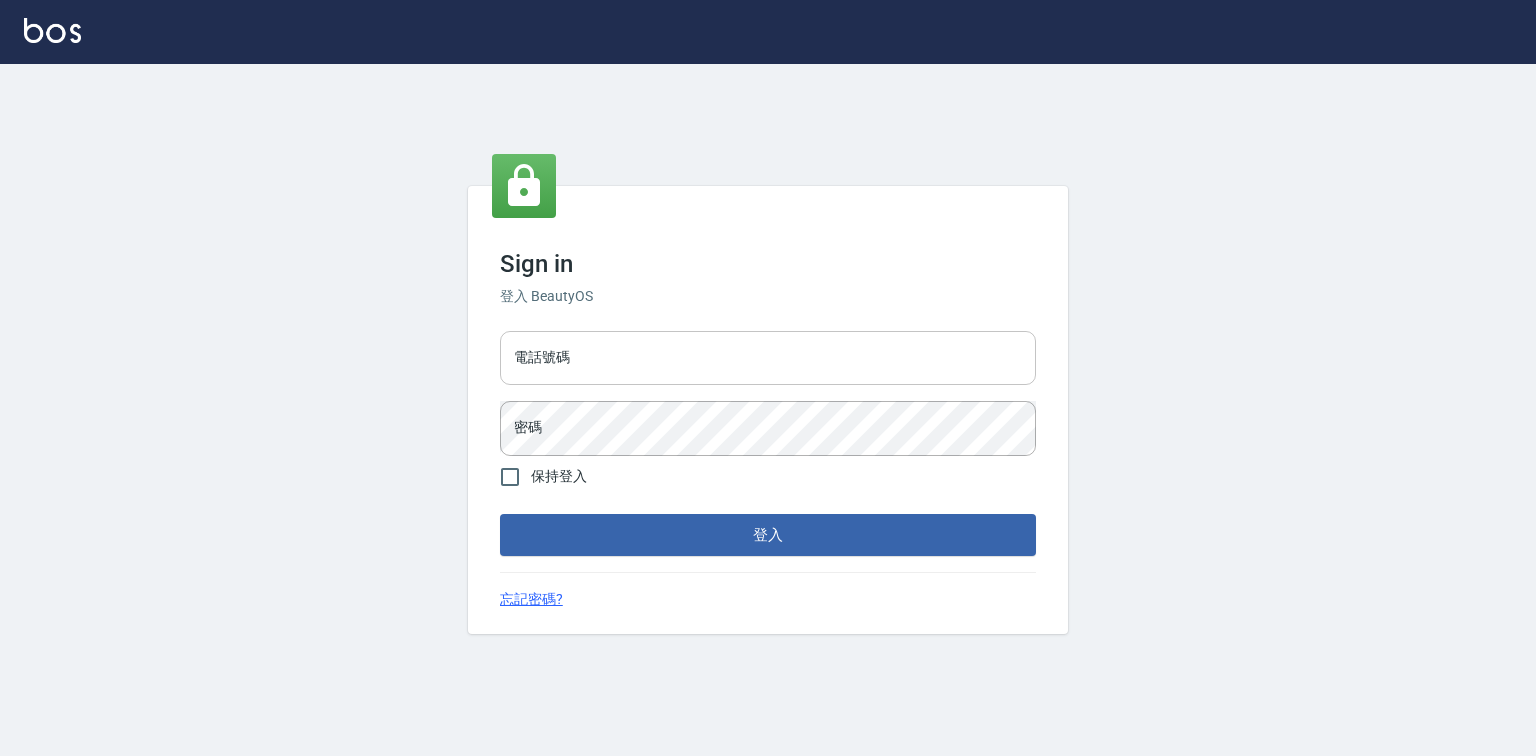 click on "電話號碼" at bounding box center [768, 358] 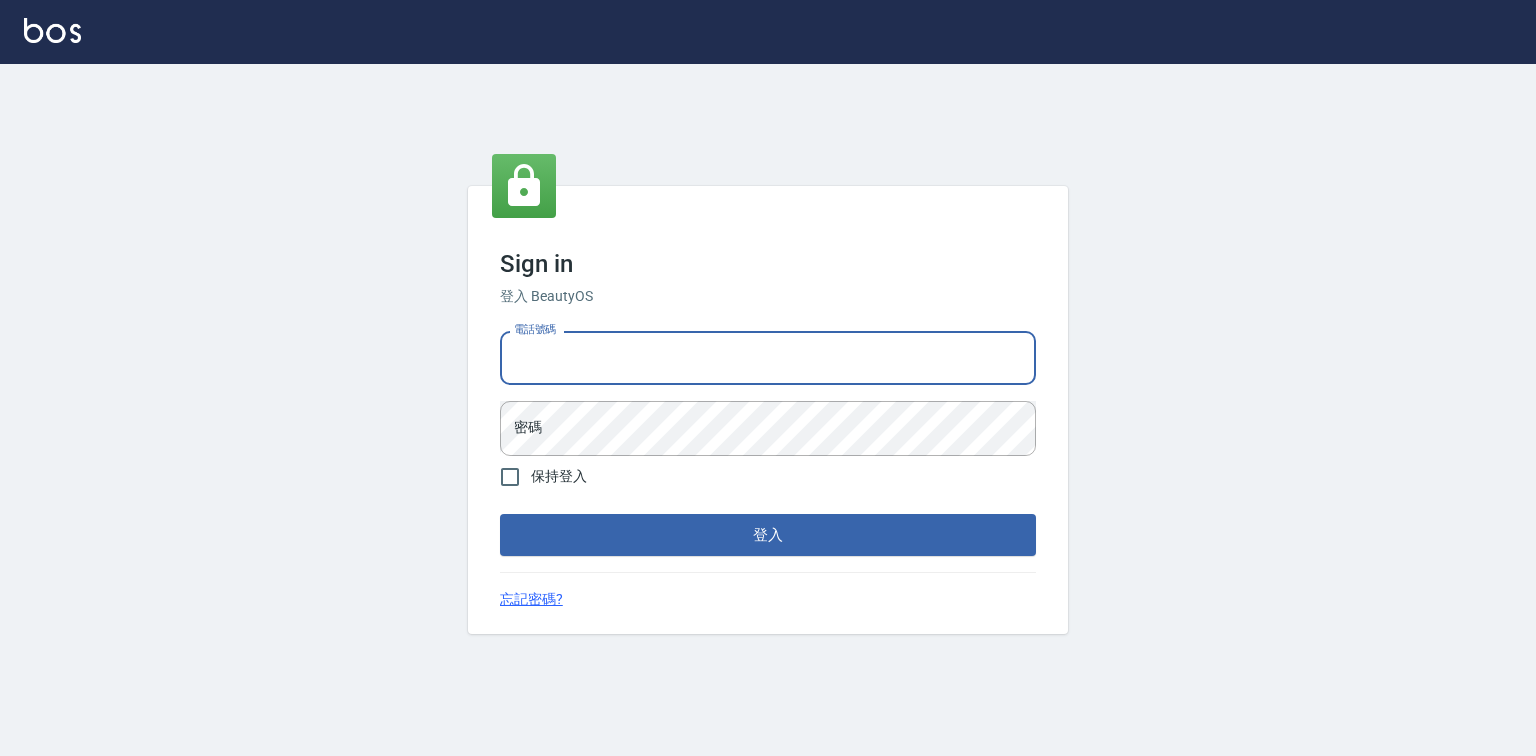 type on "[PHONE]" 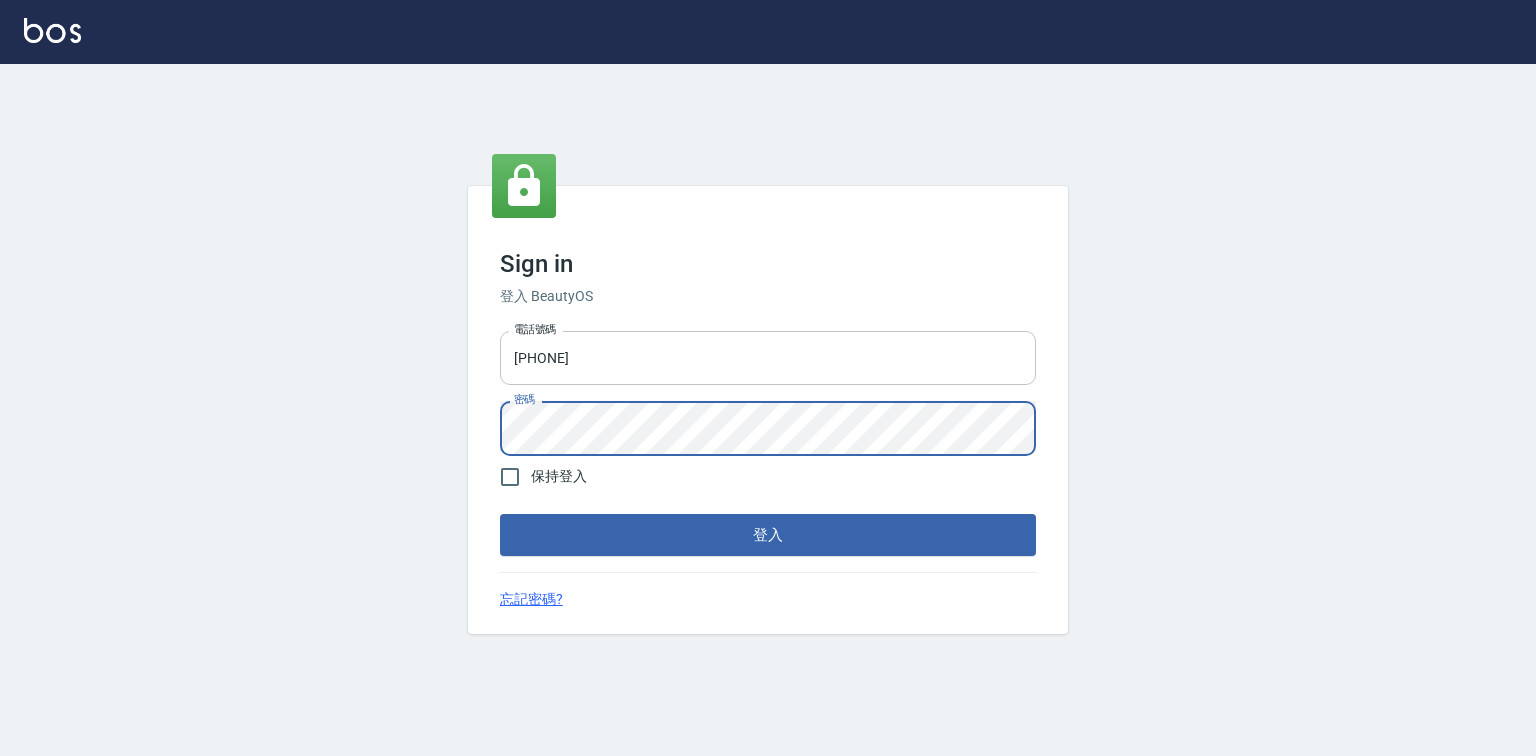 click on "登入" at bounding box center [768, 535] 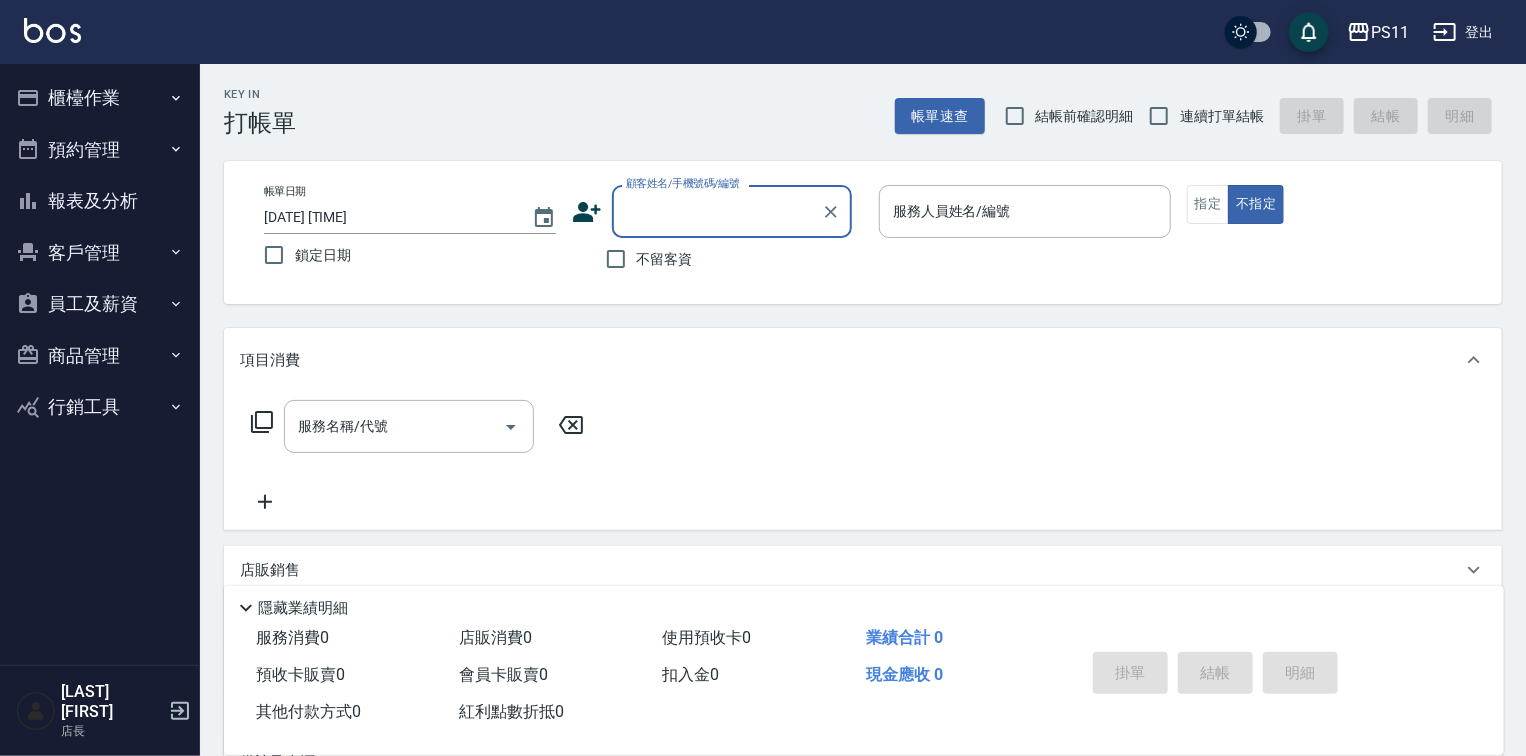 click on "員工及薪資" at bounding box center (100, 304) 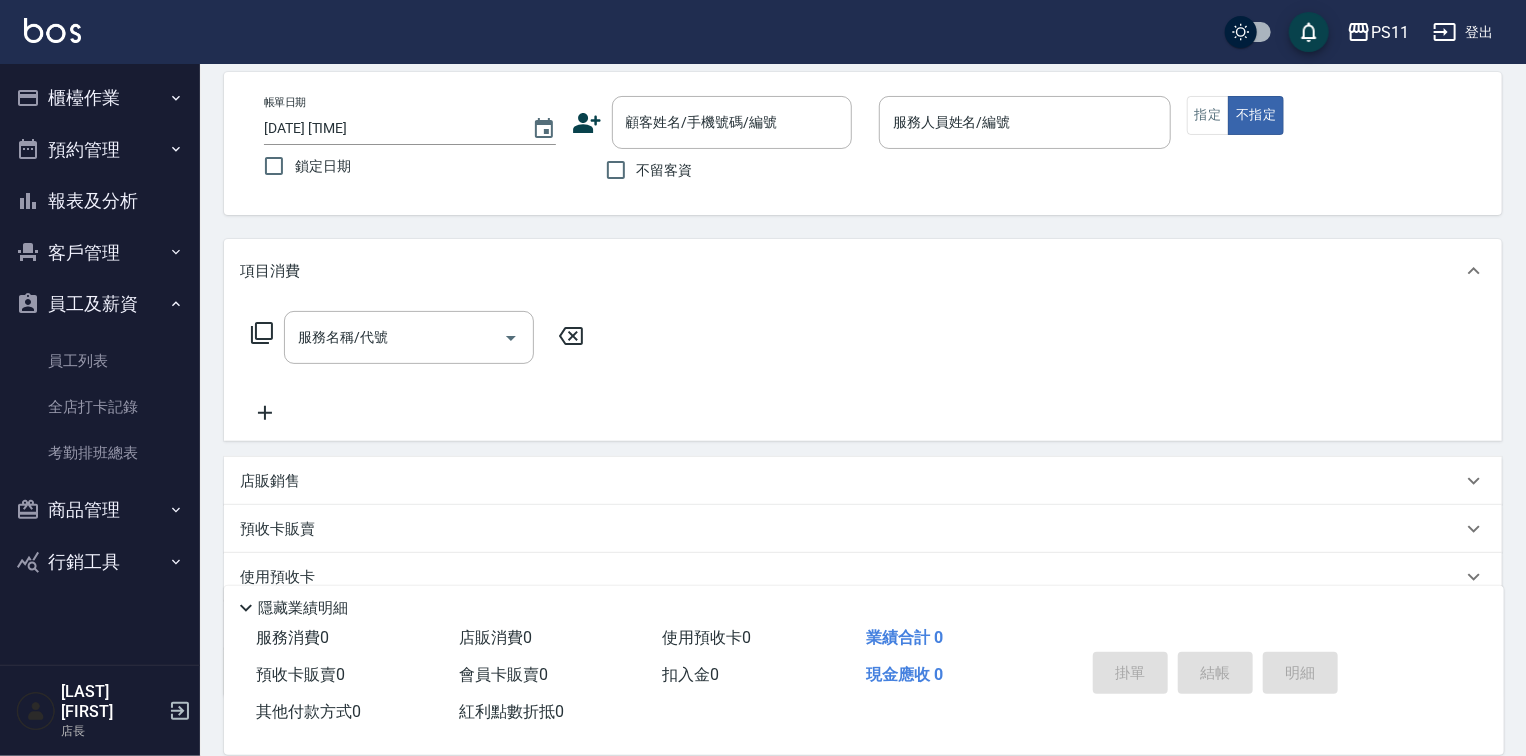 scroll, scrollTop: 160, scrollLeft: 0, axis: vertical 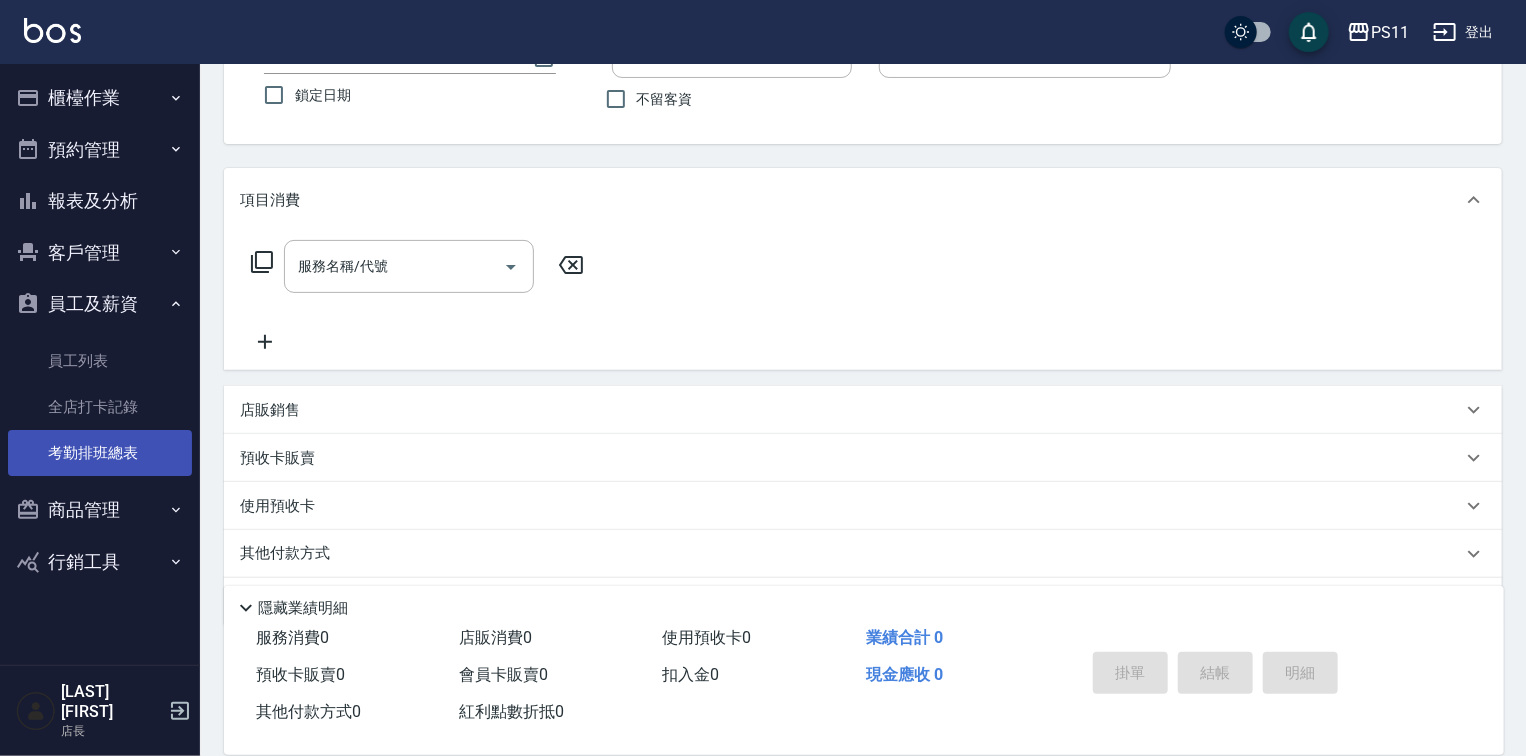 click on "考勤排班總表" at bounding box center [100, 453] 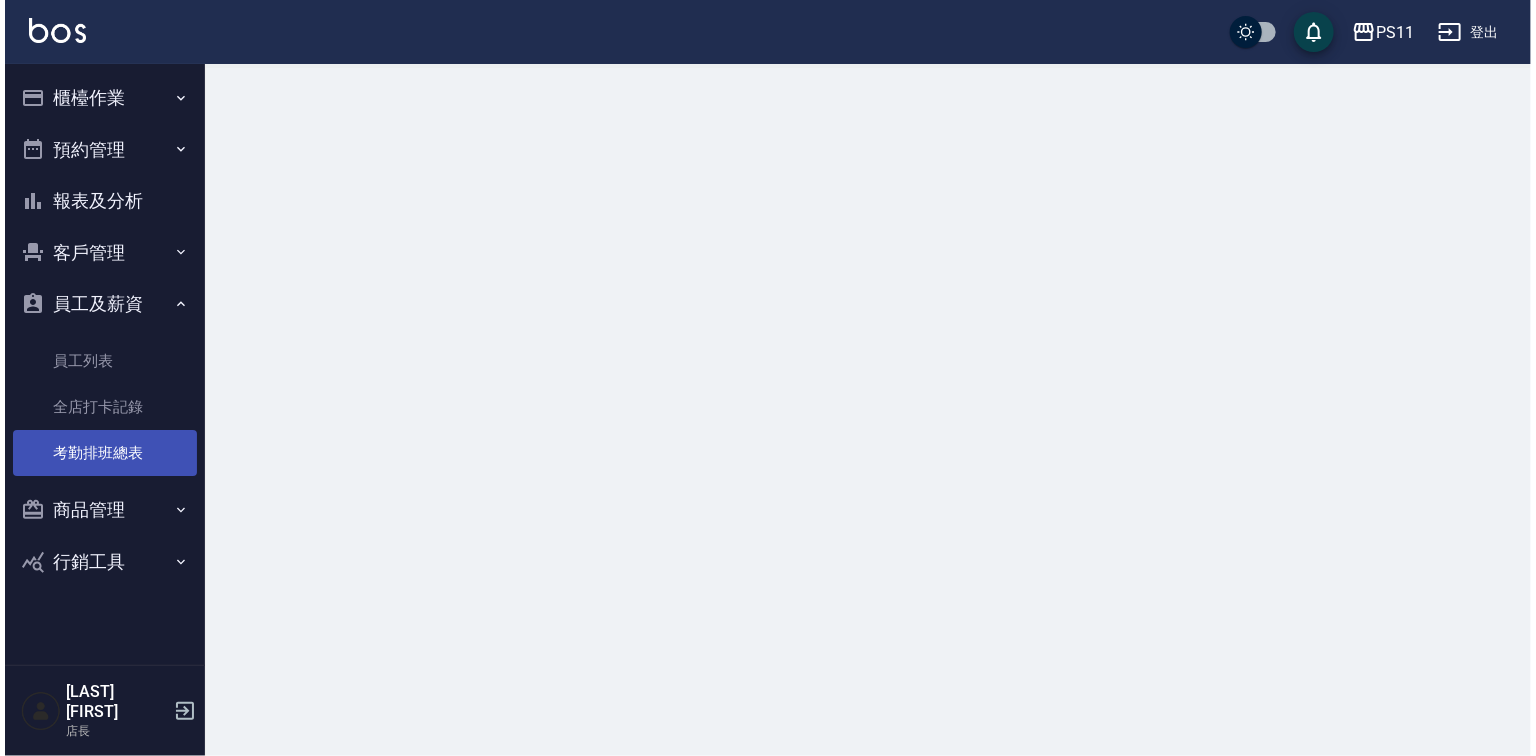 scroll, scrollTop: 0, scrollLeft: 0, axis: both 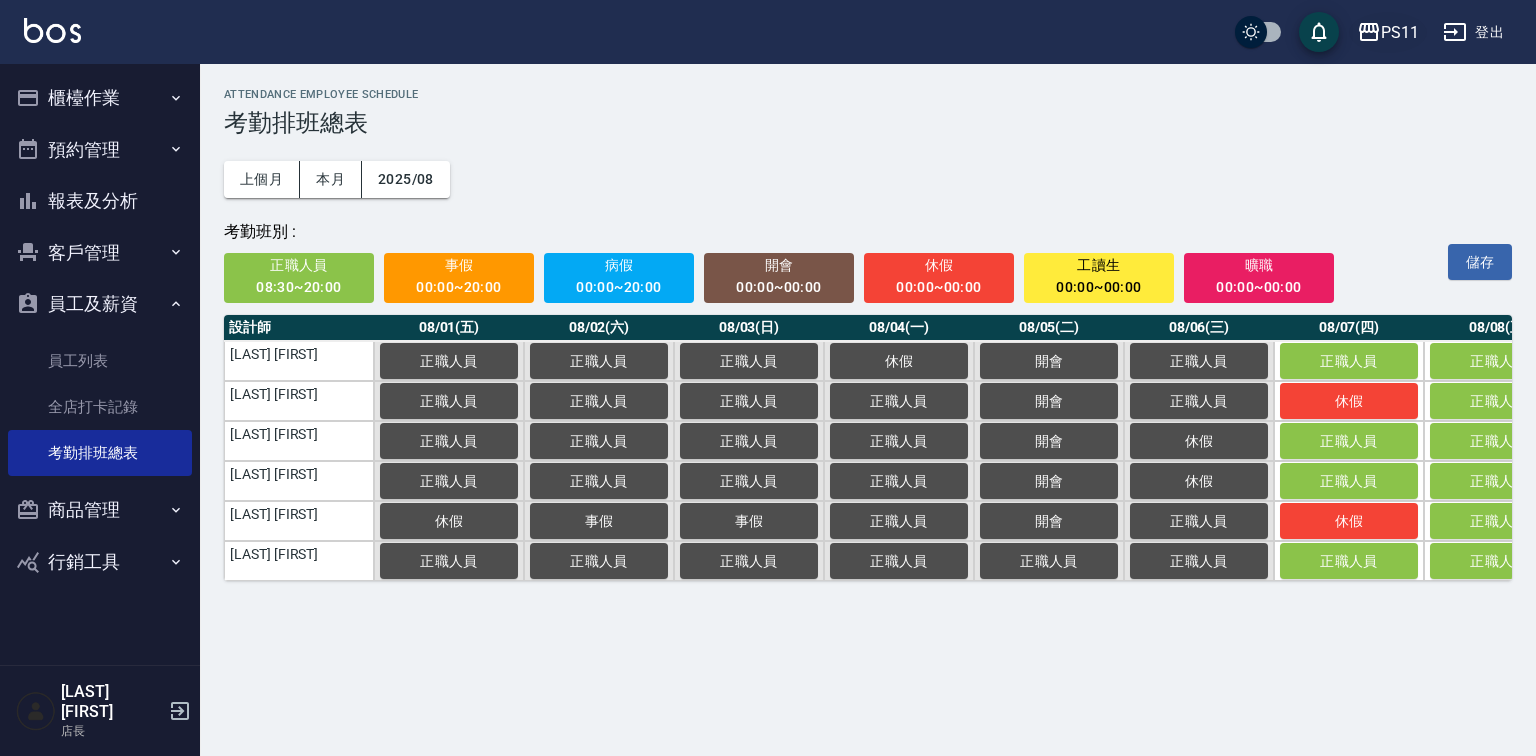 click on "PS11" at bounding box center [1400, 32] 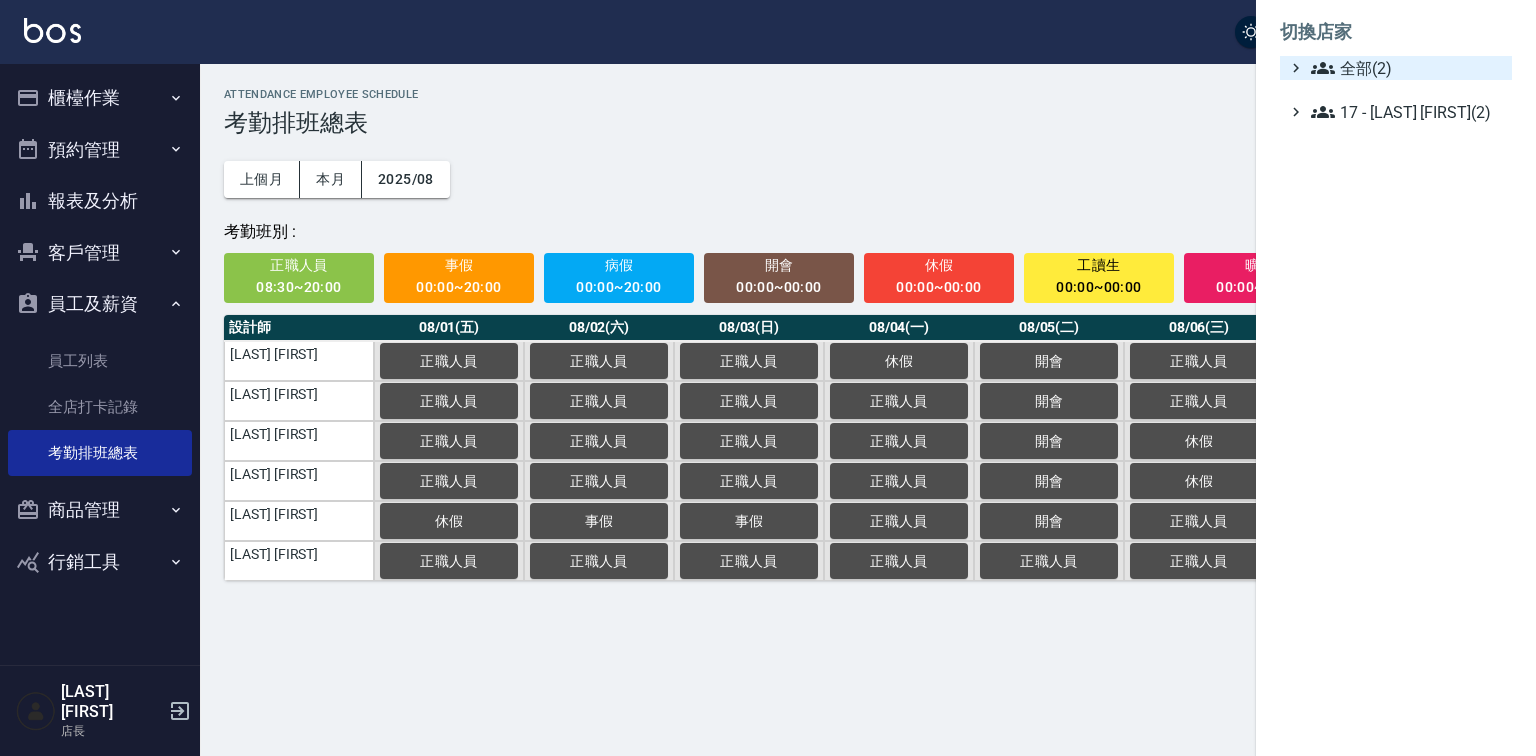 click 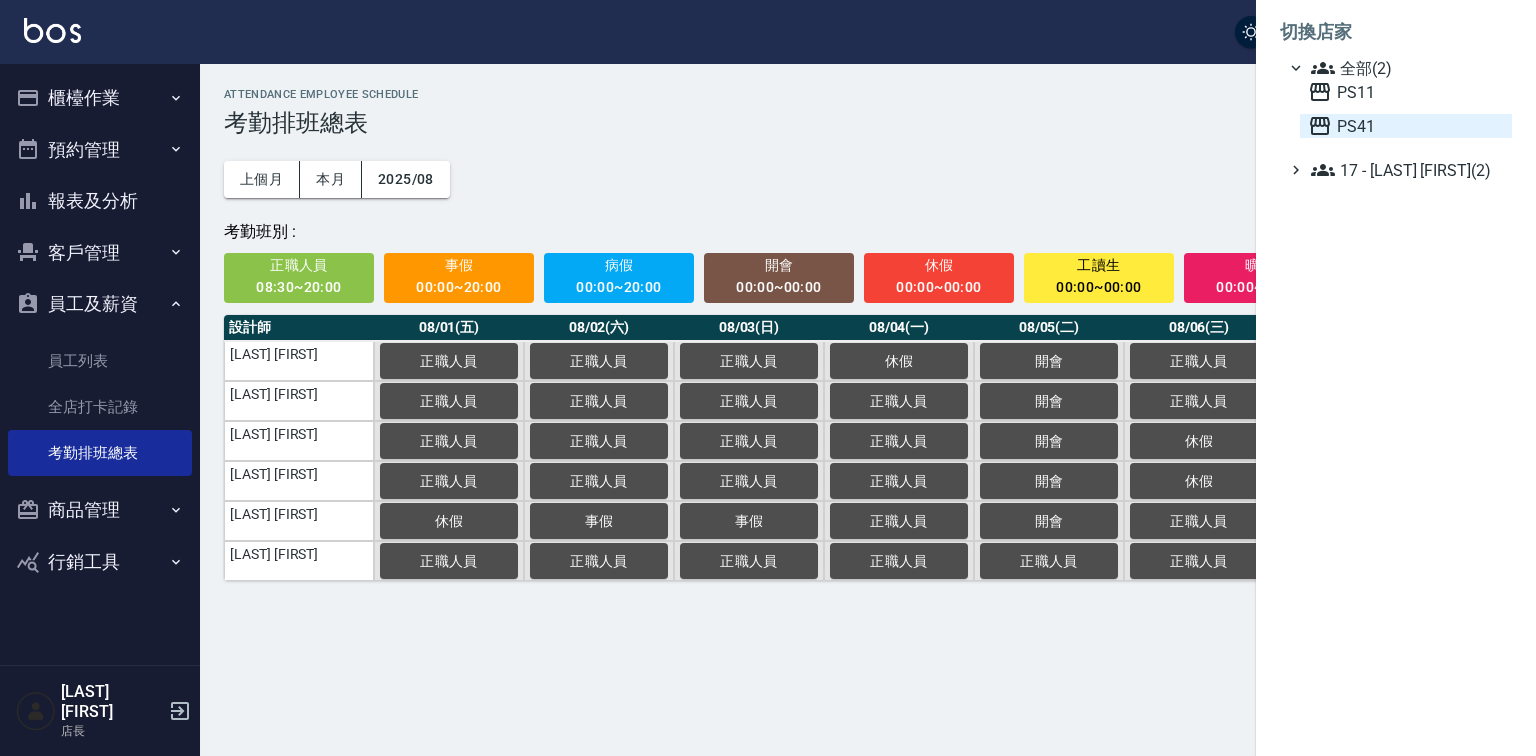 click on "PS41" at bounding box center (1406, 126) 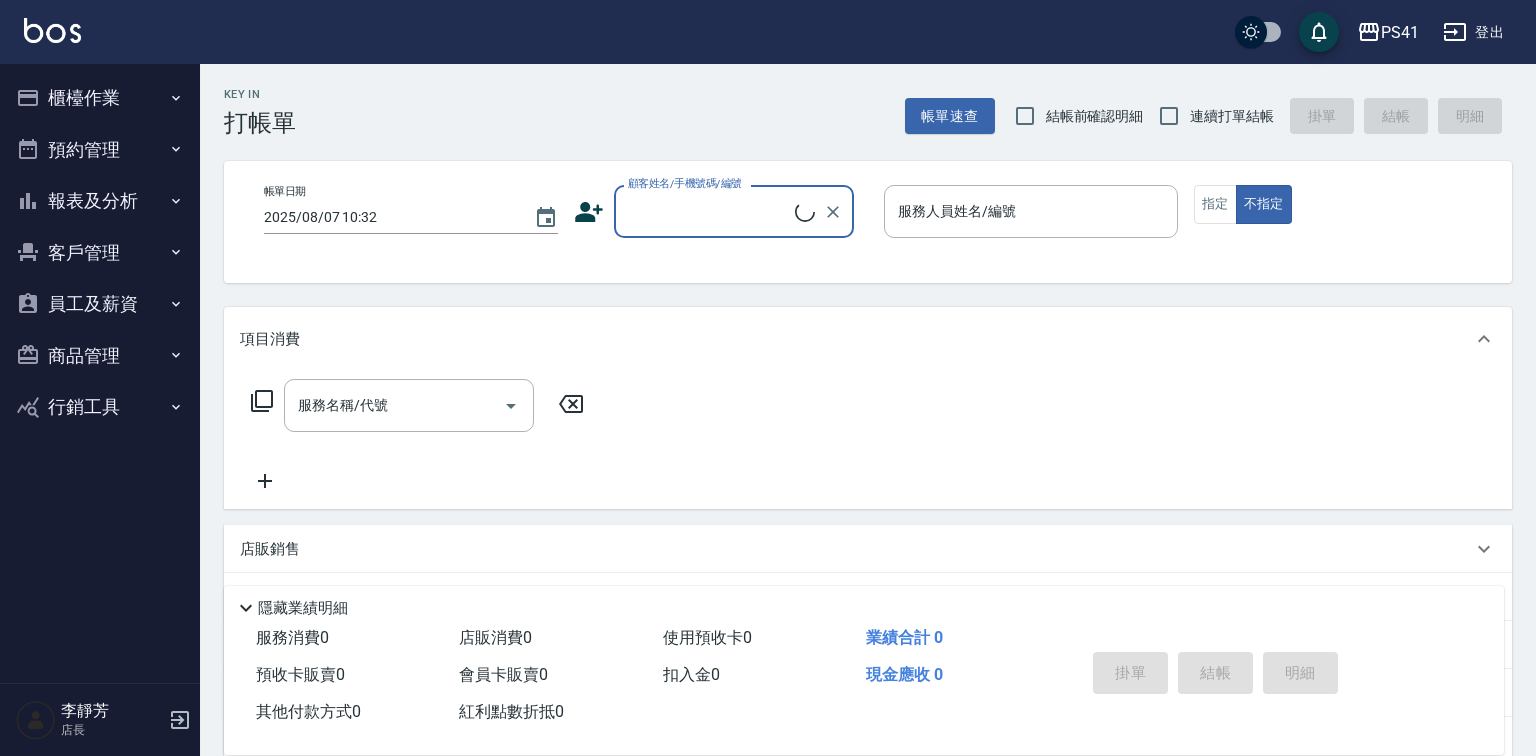 scroll, scrollTop: 0, scrollLeft: 0, axis: both 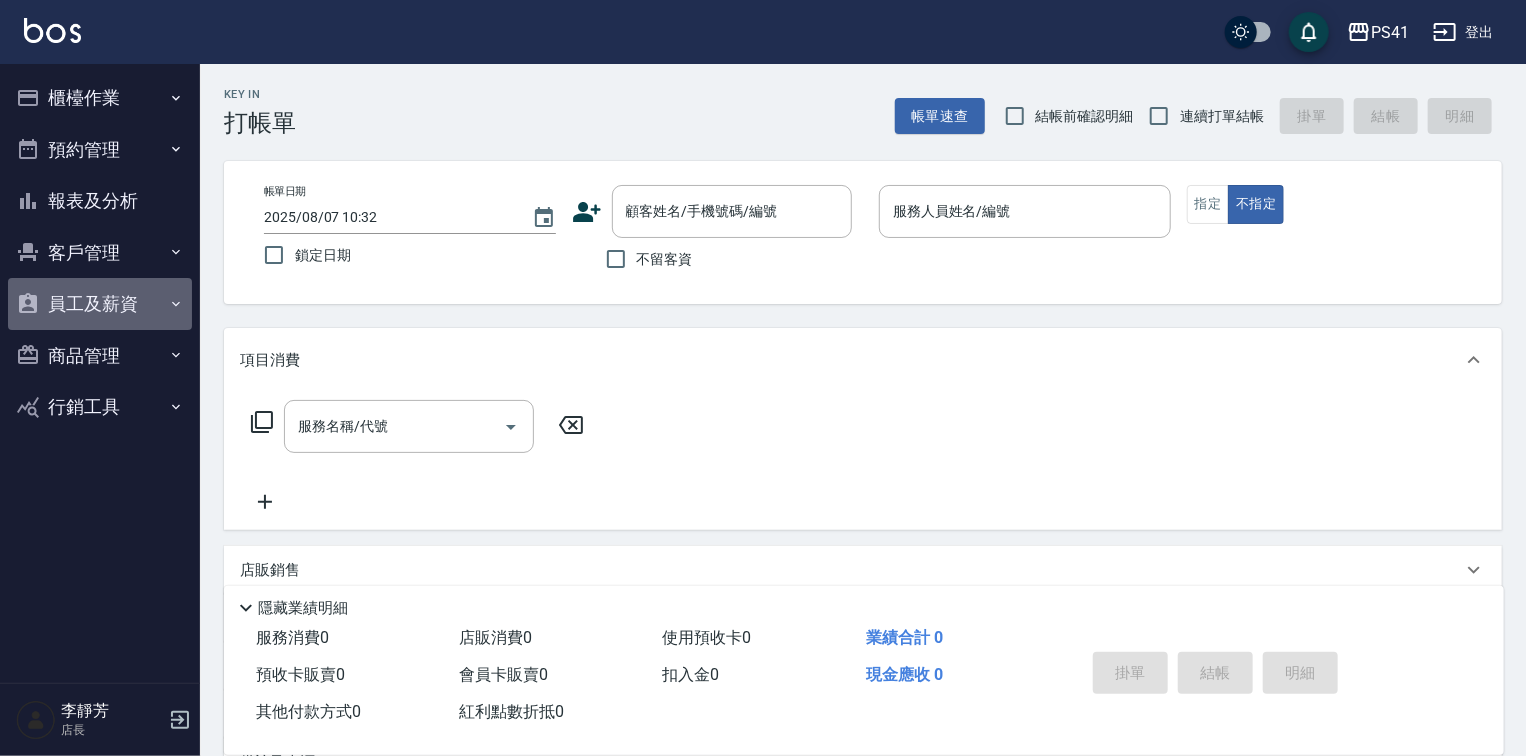 click on "員工及薪資" at bounding box center [100, 304] 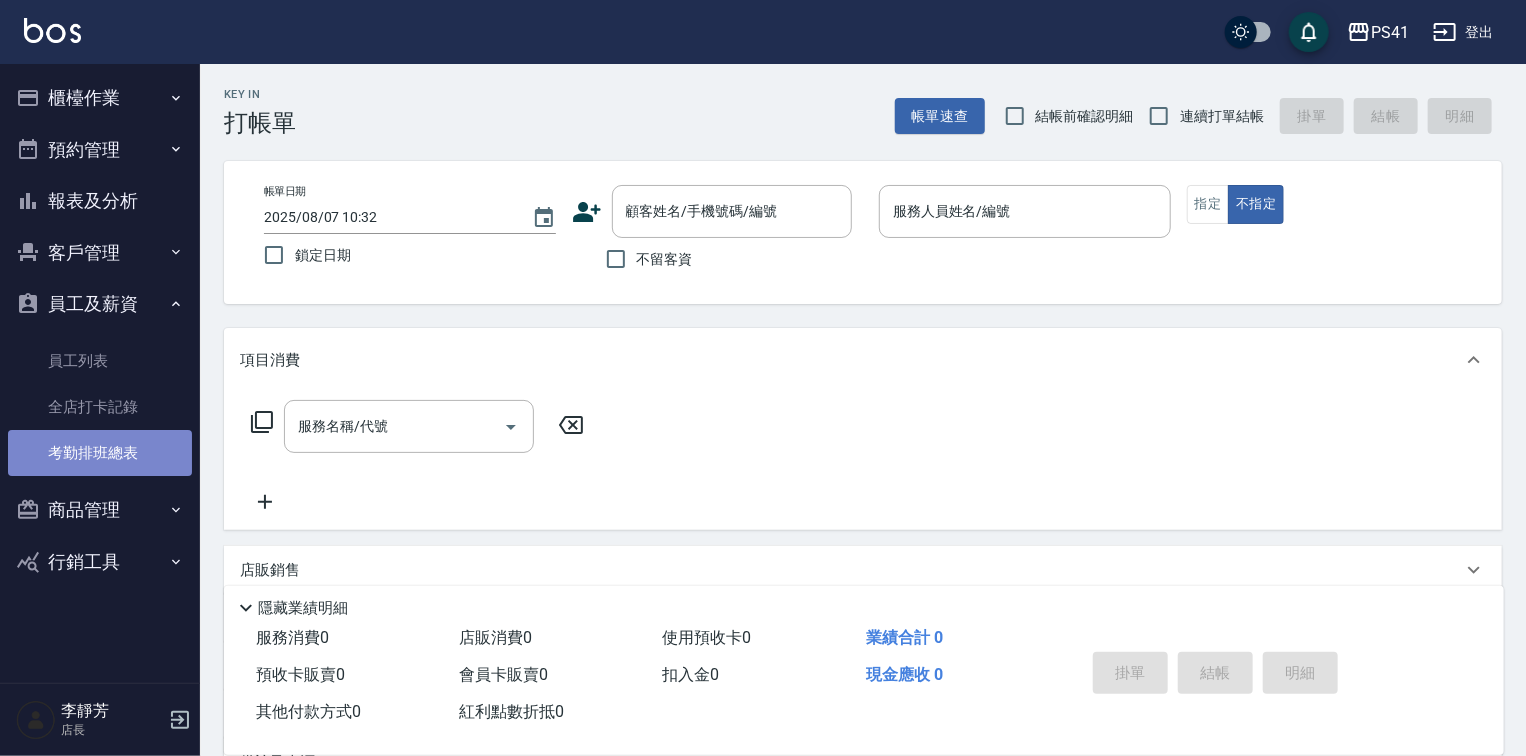 click on "考勤排班總表" at bounding box center (100, 453) 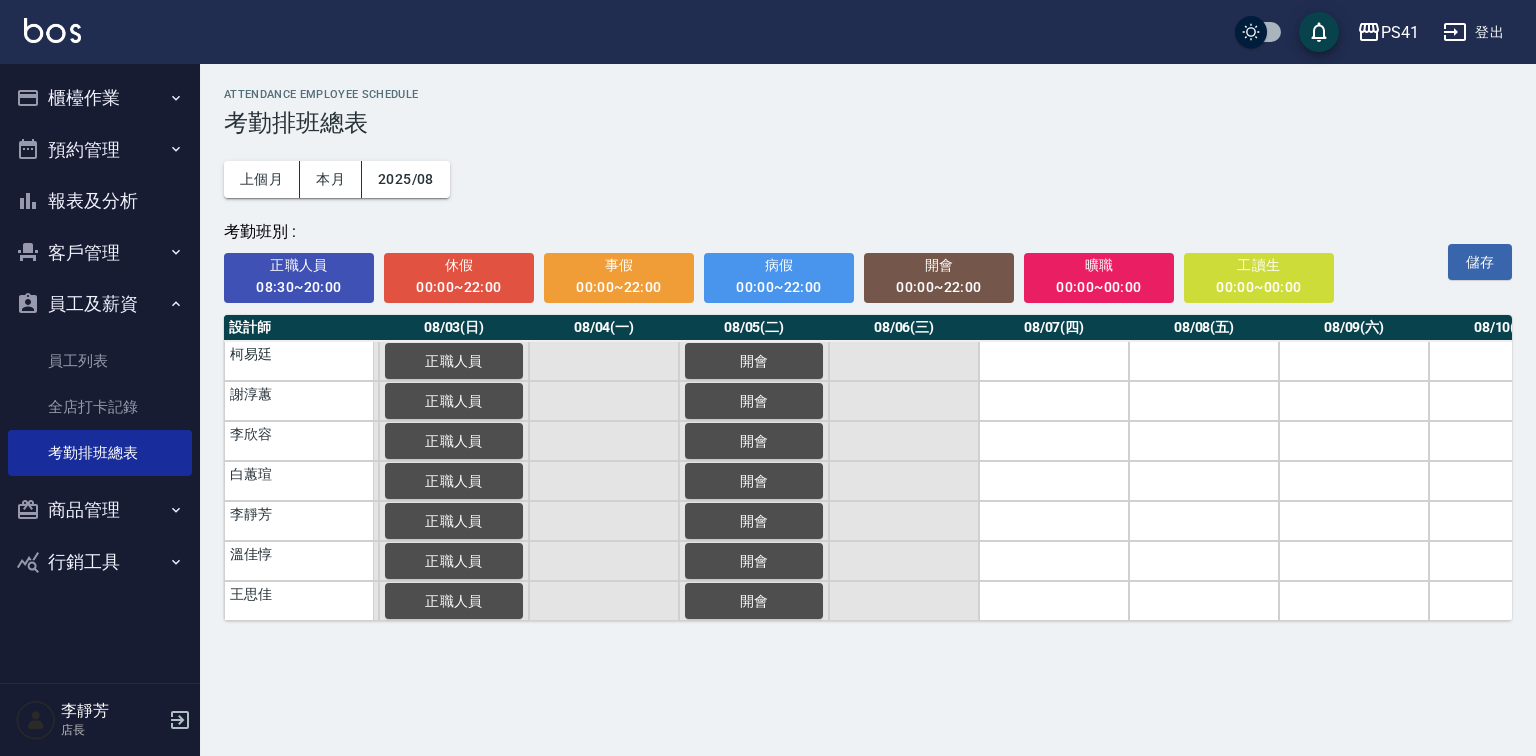scroll, scrollTop: 0, scrollLeft: 578, axis: horizontal 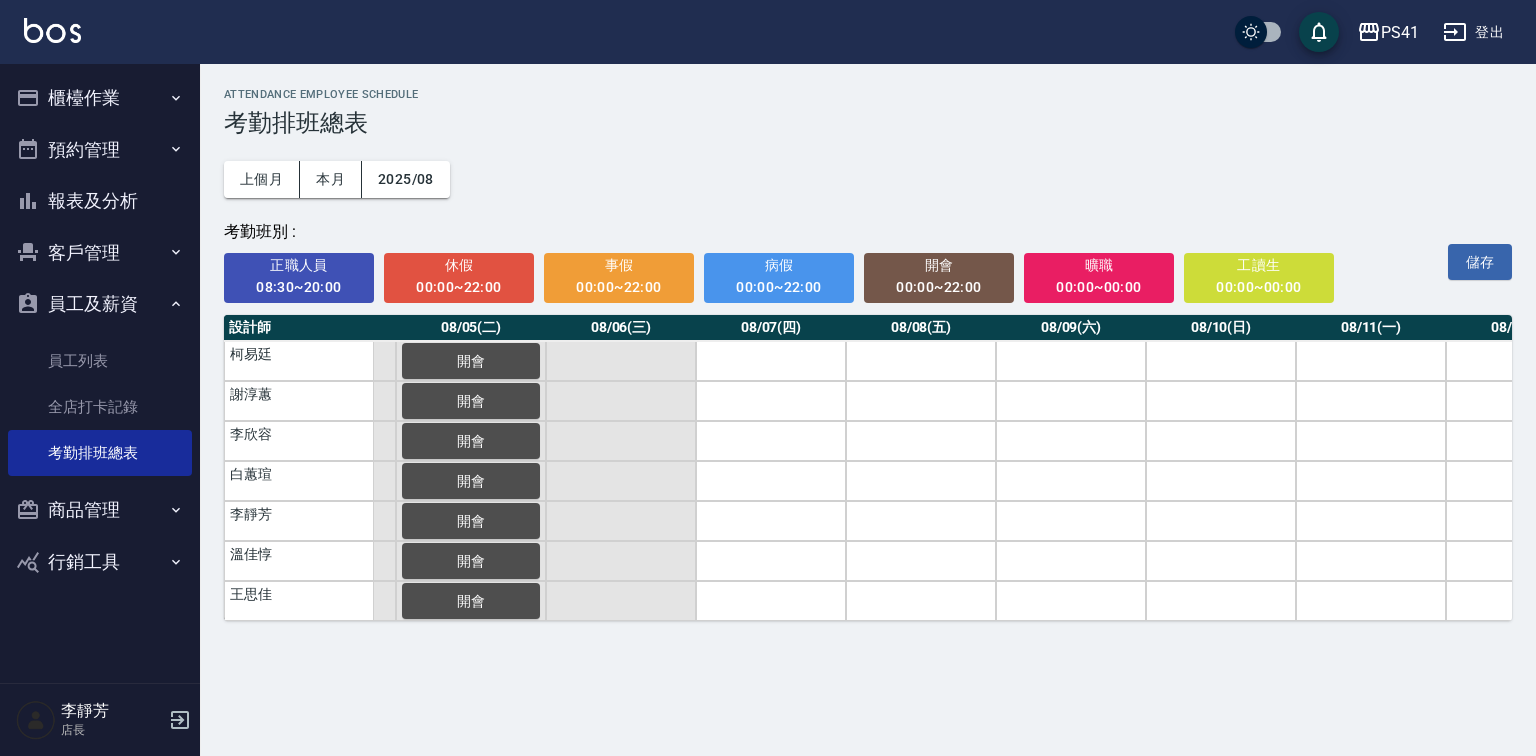 drag, startPoint x: 296, startPoint y: 268, endPoint x: 508, endPoint y: 316, distance: 217.36604 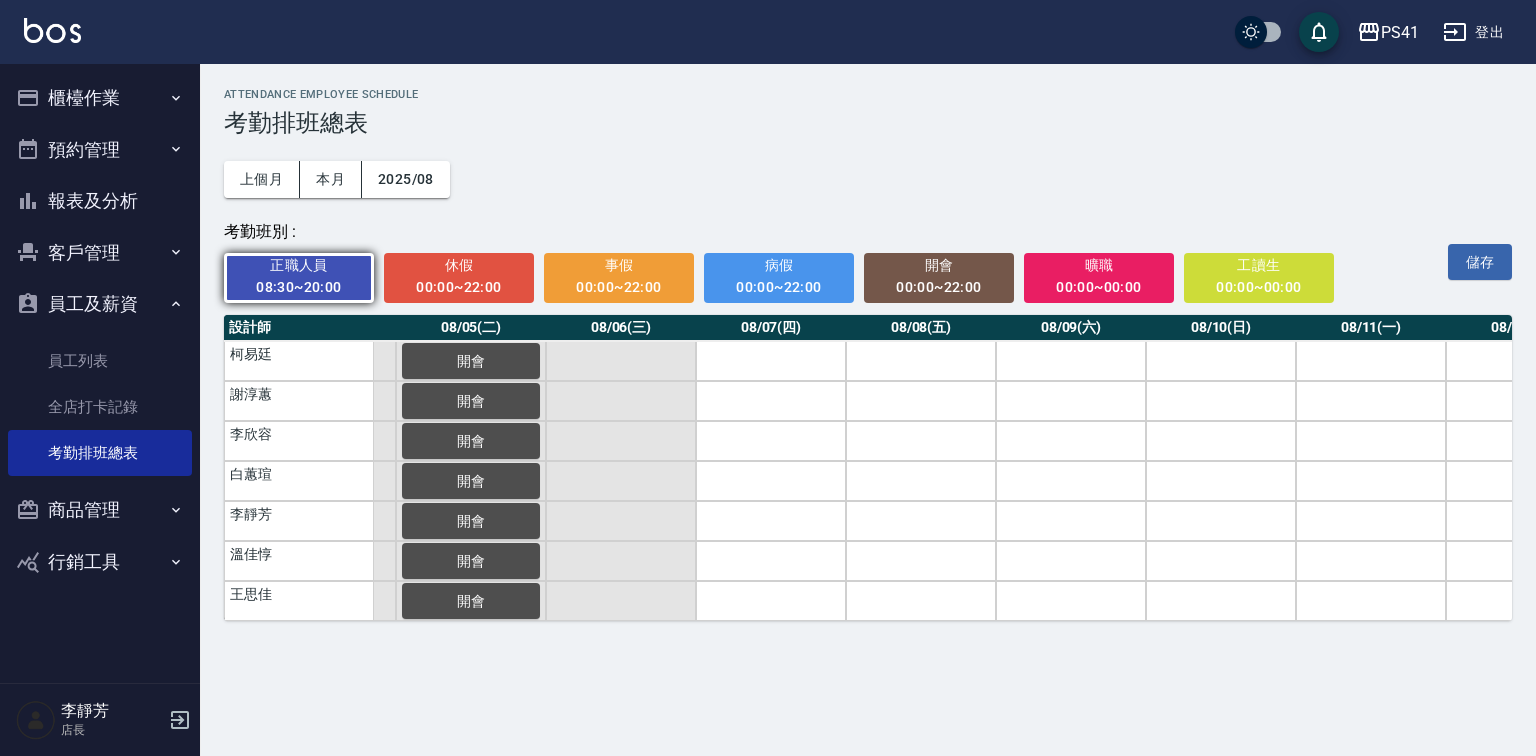 click on "08/06(三)" at bounding box center [621, 328] 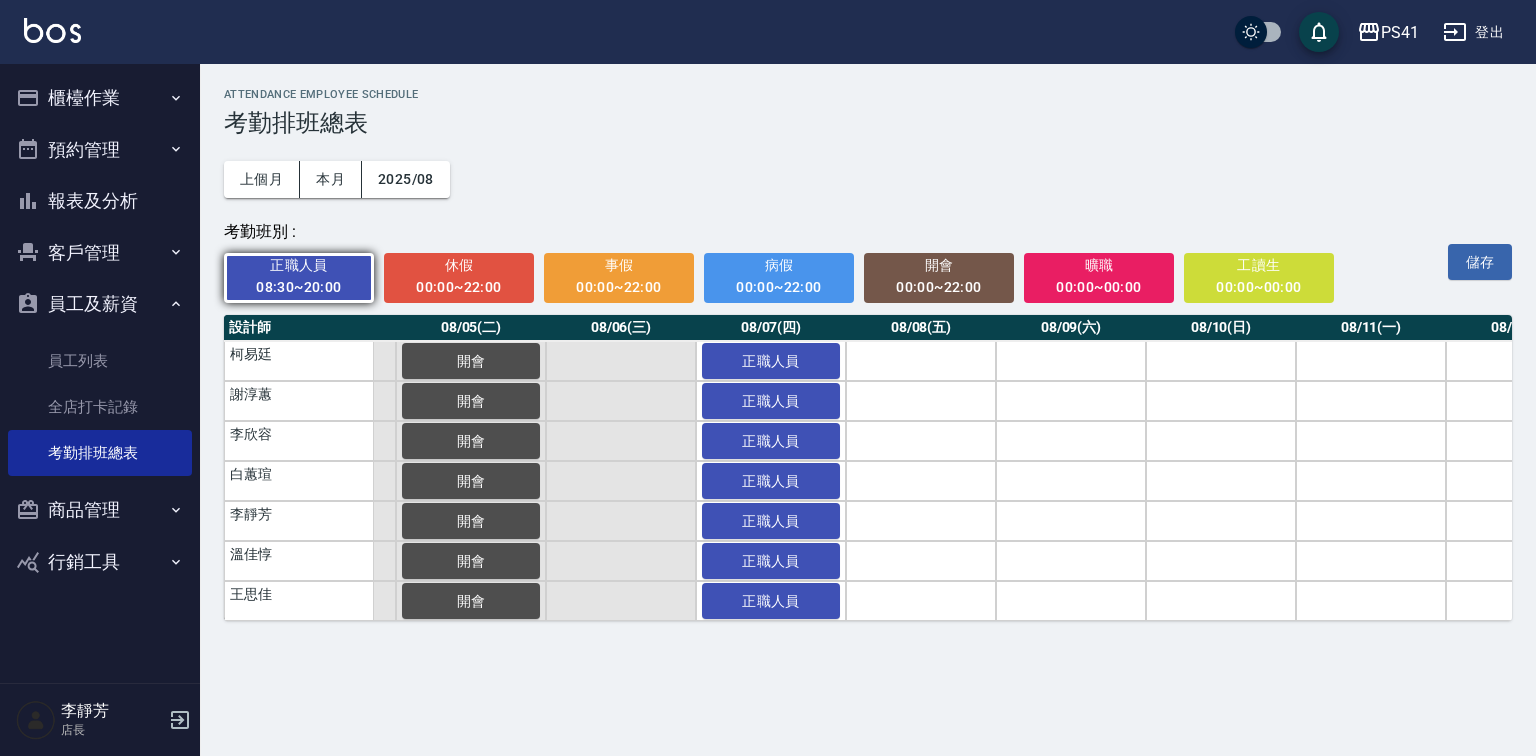 click on "00:00~22:00" at bounding box center [459, 287] 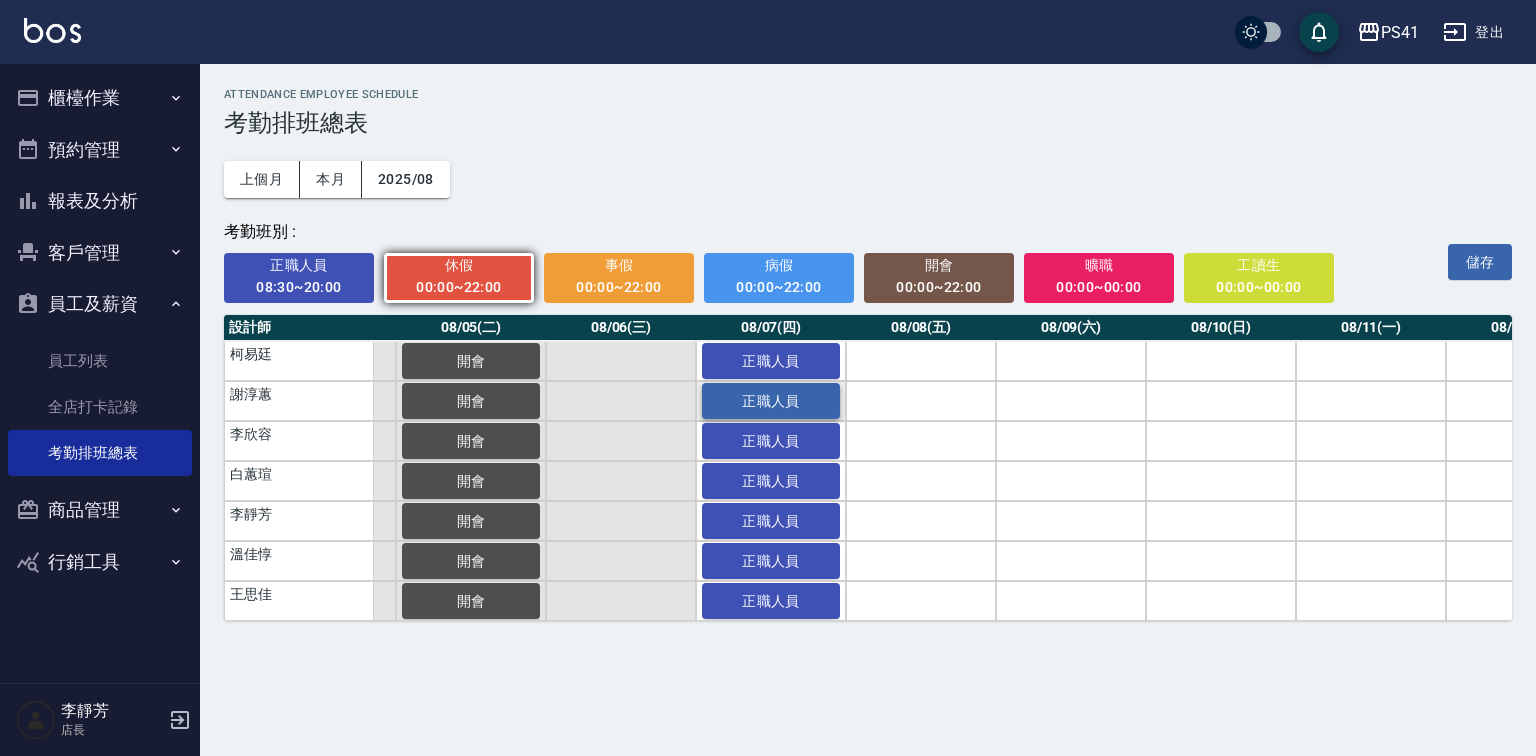 click on "正職人員" at bounding box center (771, 401) 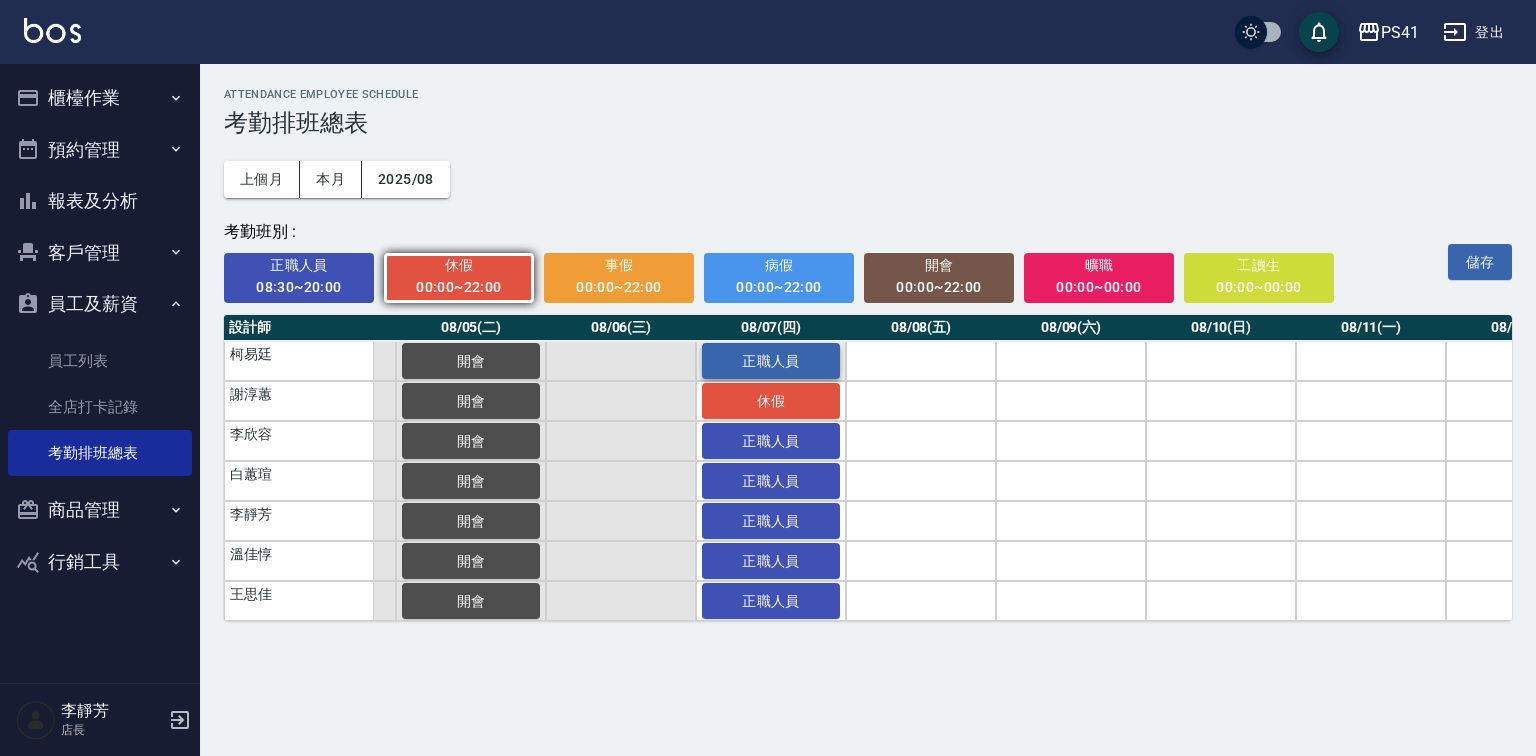 click on "正職人員" at bounding box center (771, 361) 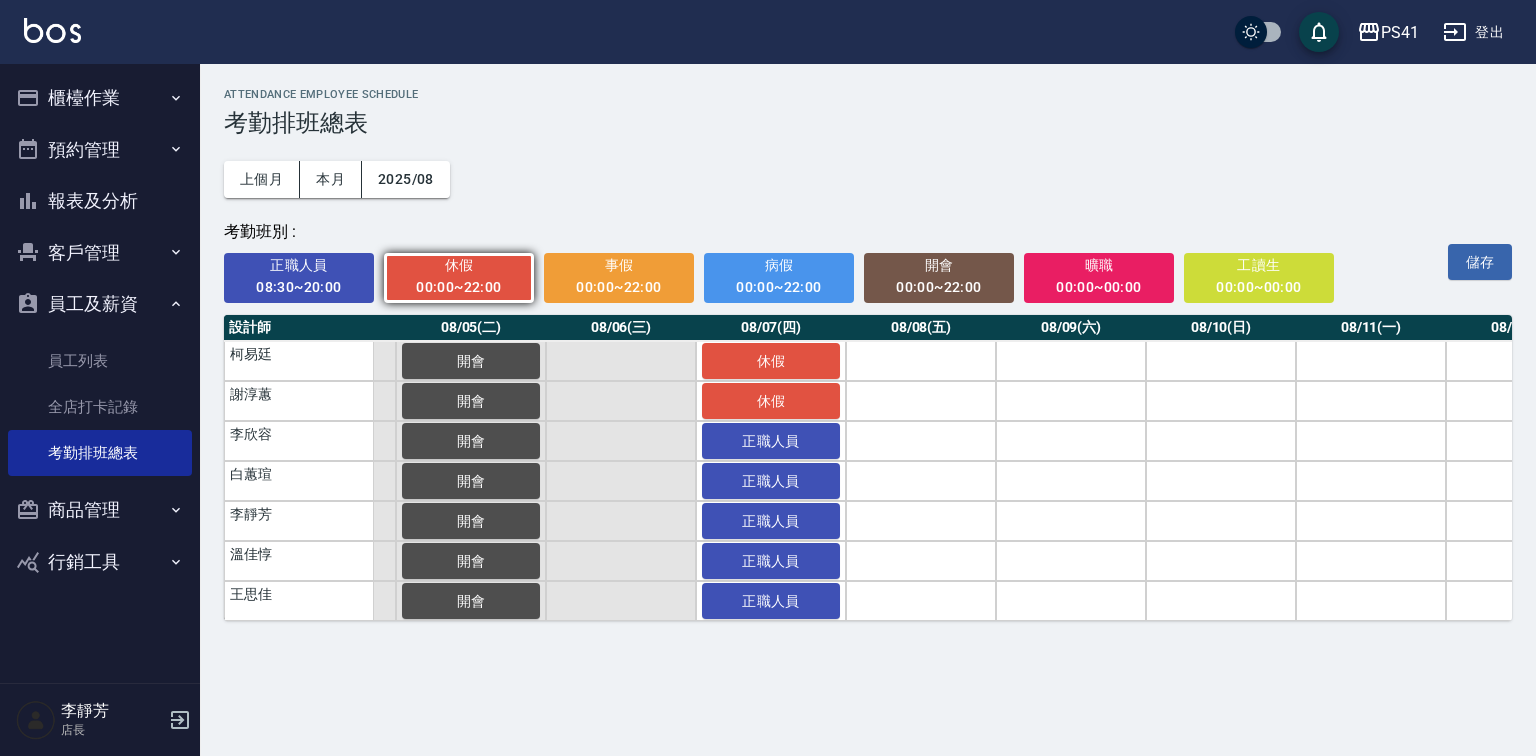 click on "08:30~20:00" at bounding box center [299, 287] 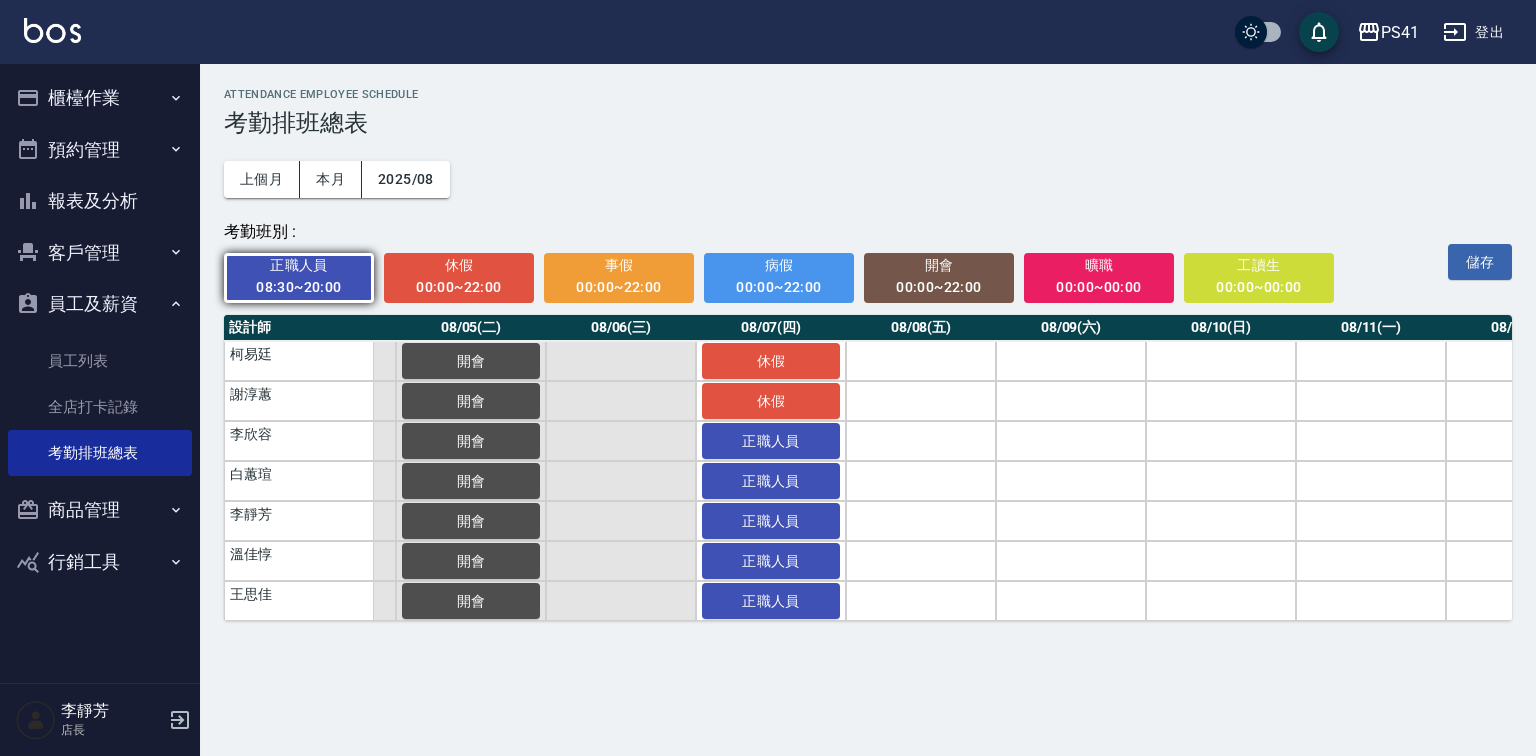 drag, startPoint x: 940, startPoint y: 331, endPoint x: 1016, endPoint y: 334, distance: 76.05919 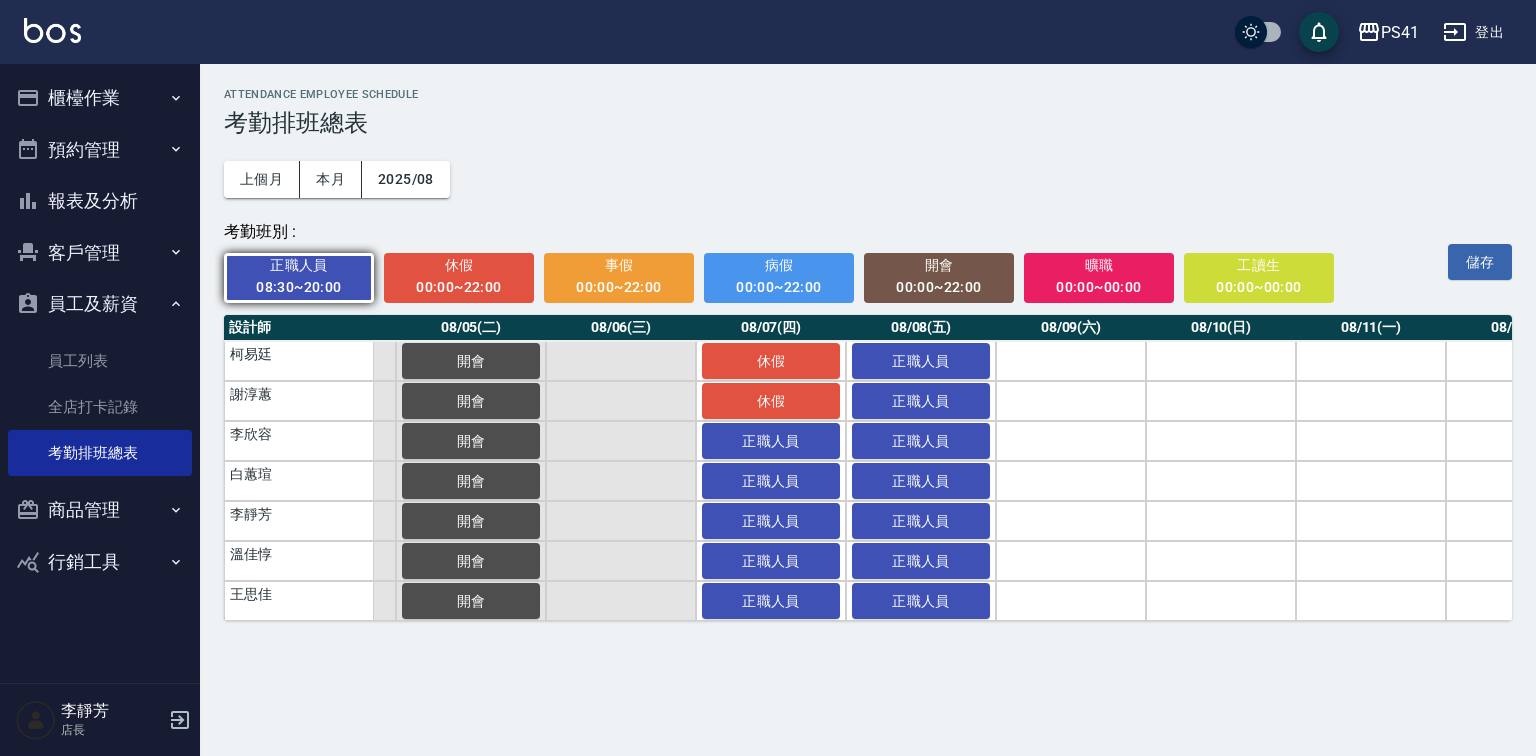drag, startPoint x: 1067, startPoint y: 329, endPoint x: 1200, endPoint y: 335, distance: 133.13527 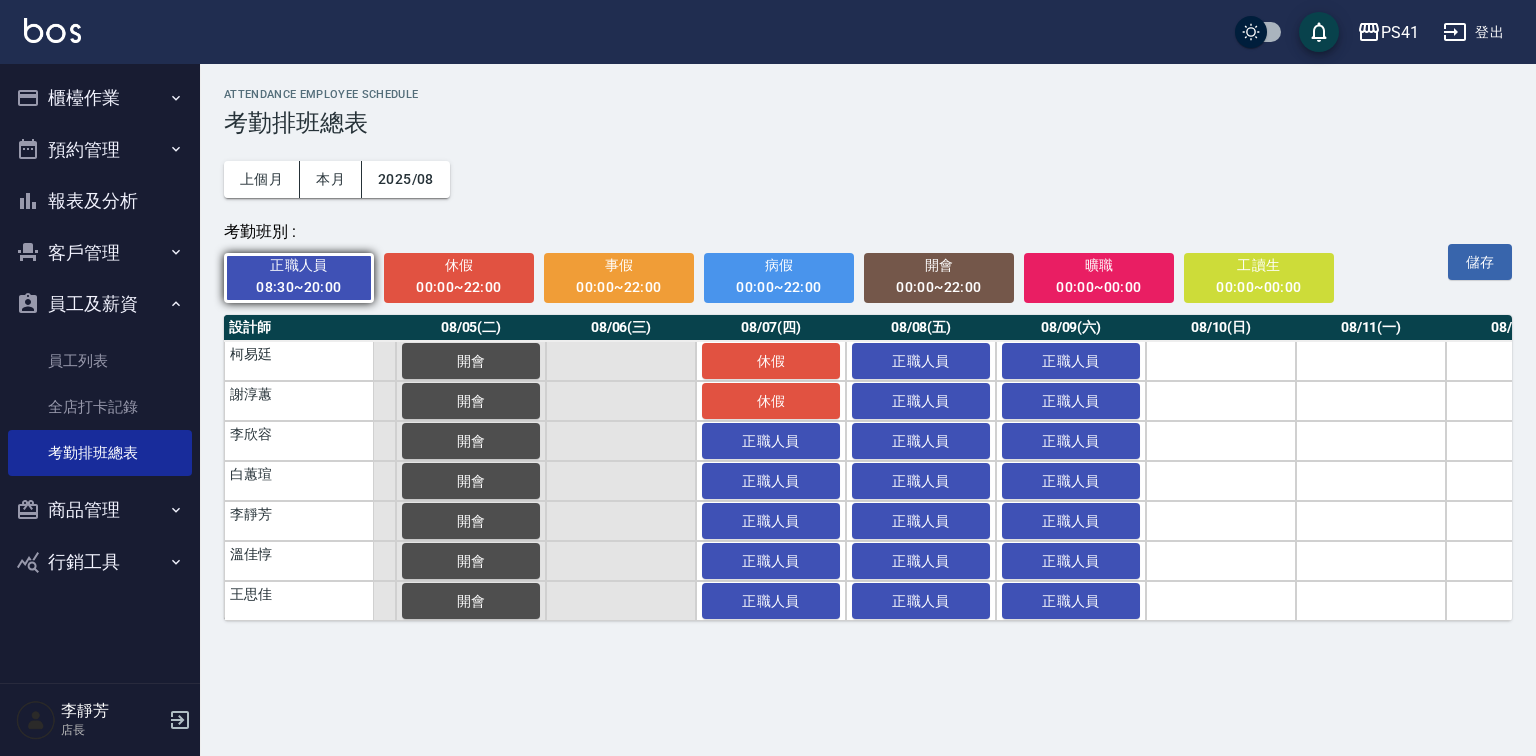 click on "08/10(日)" at bounding box center (1221, 328) 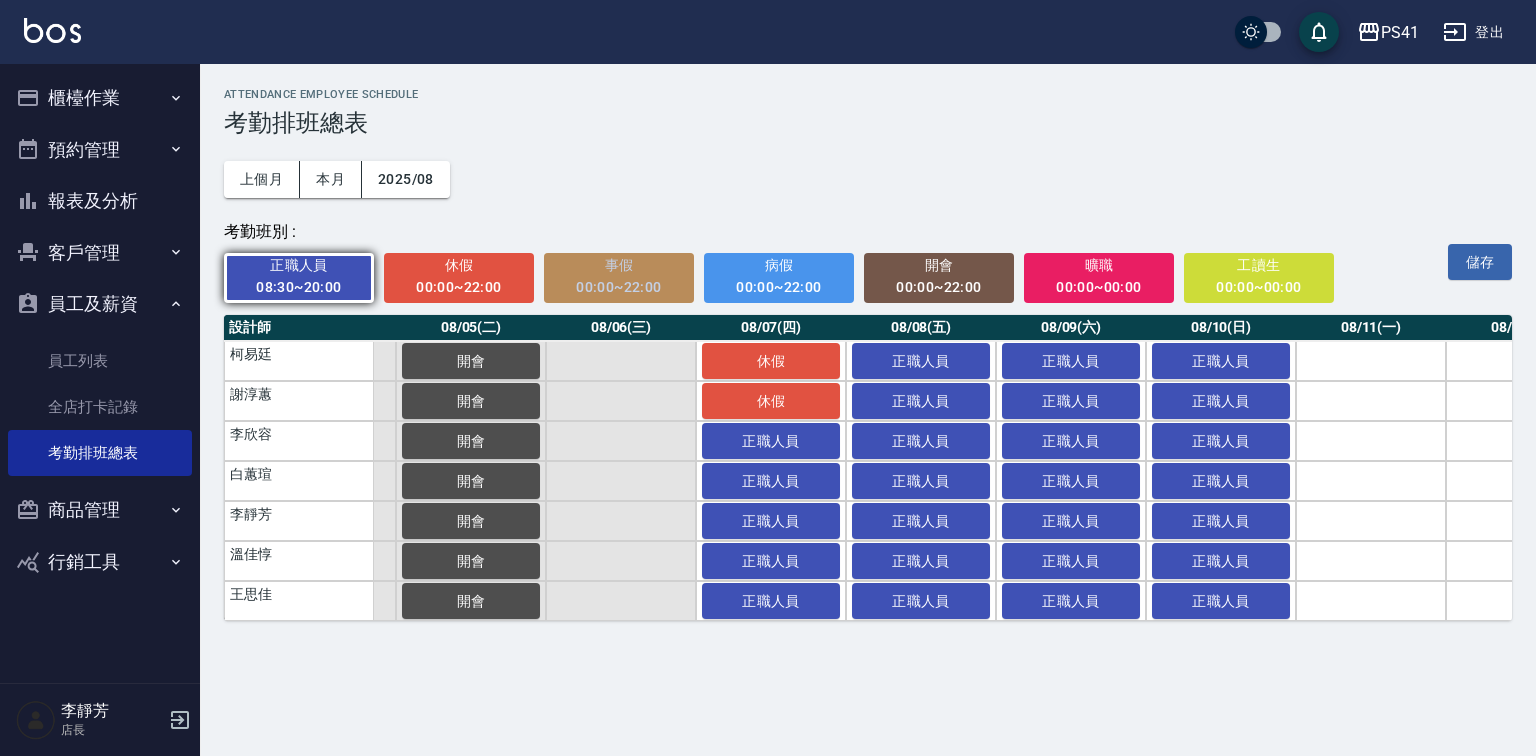 click on "事假" at bounding box center [619, 265] 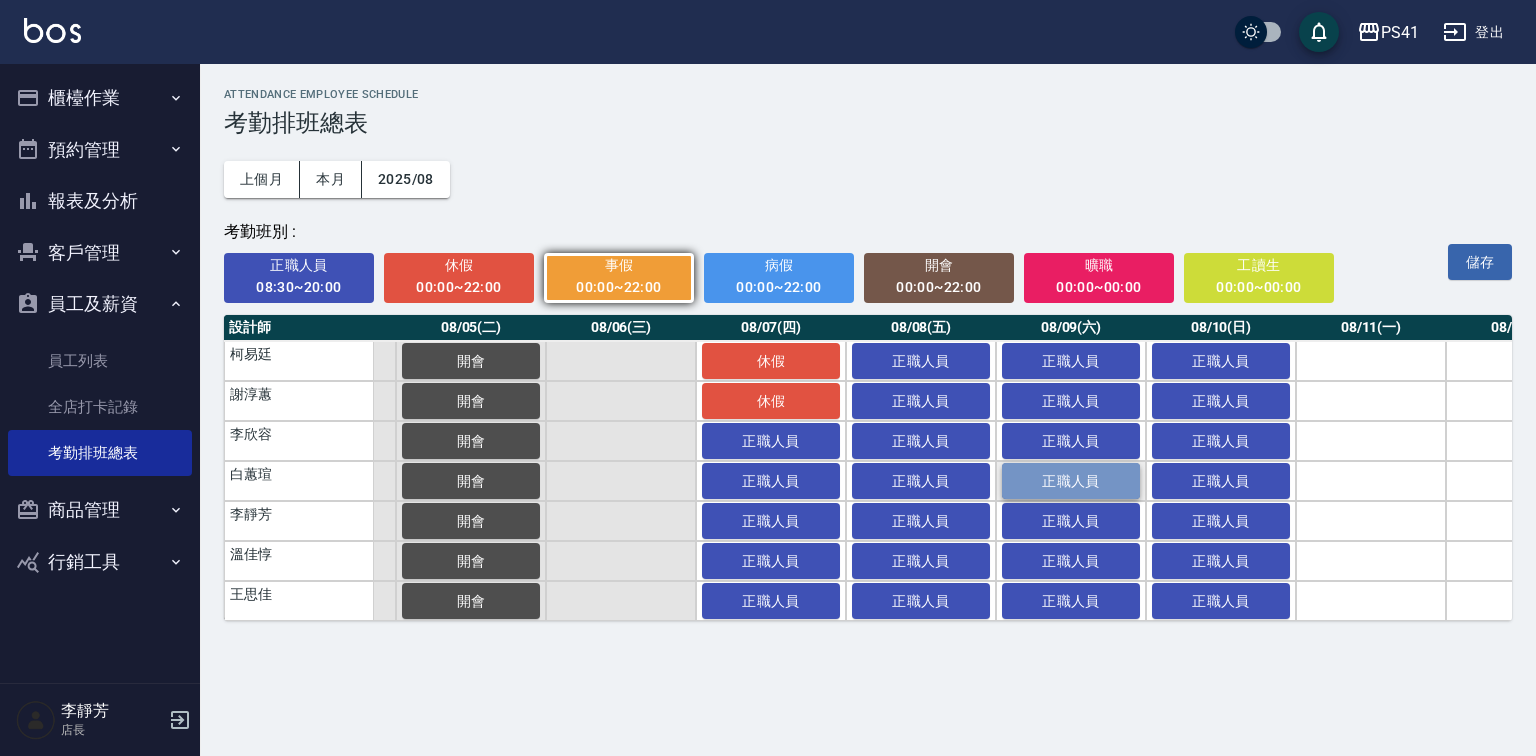 click on "正職人員" at bounding box center [1071, 481] 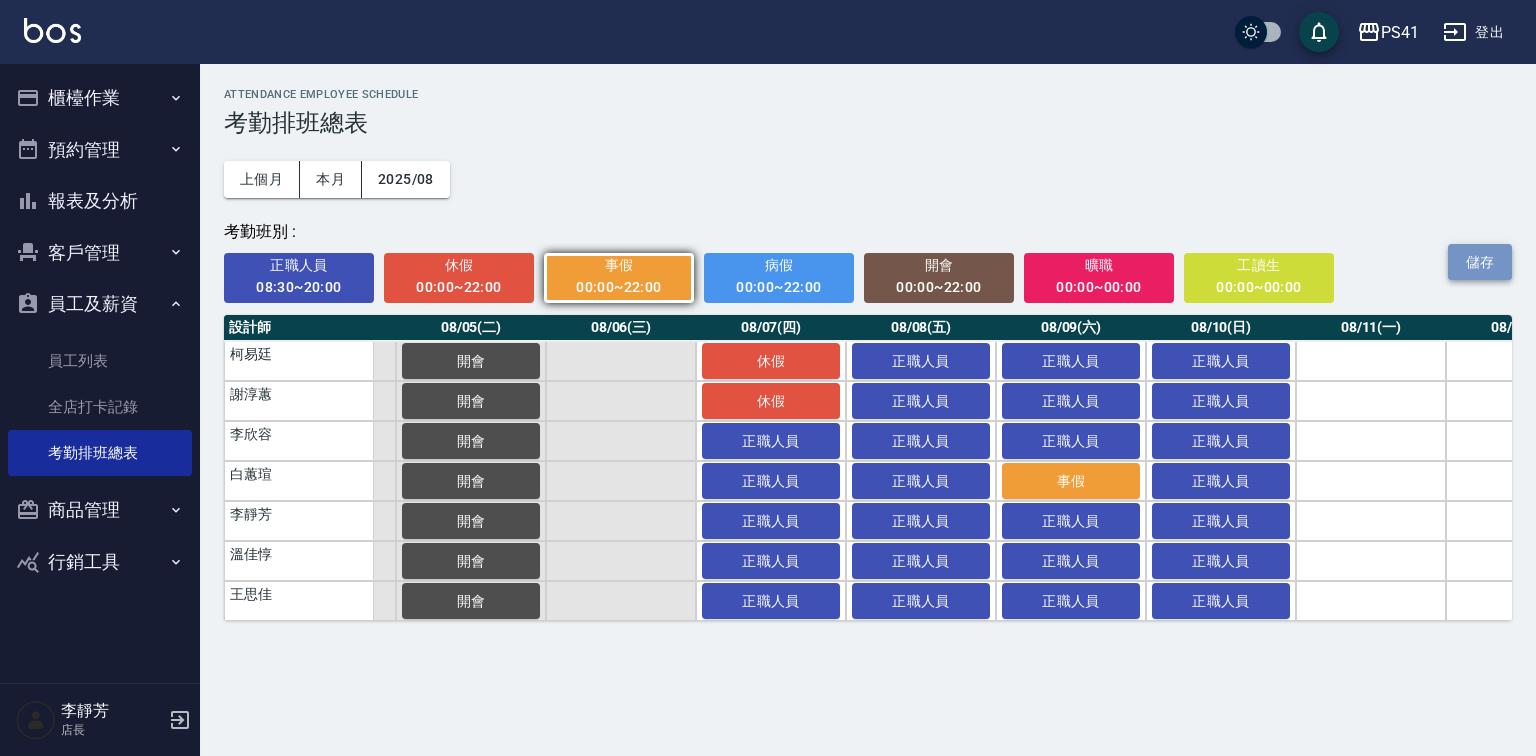 click on "儲存" at bounding box center (1480, 262) 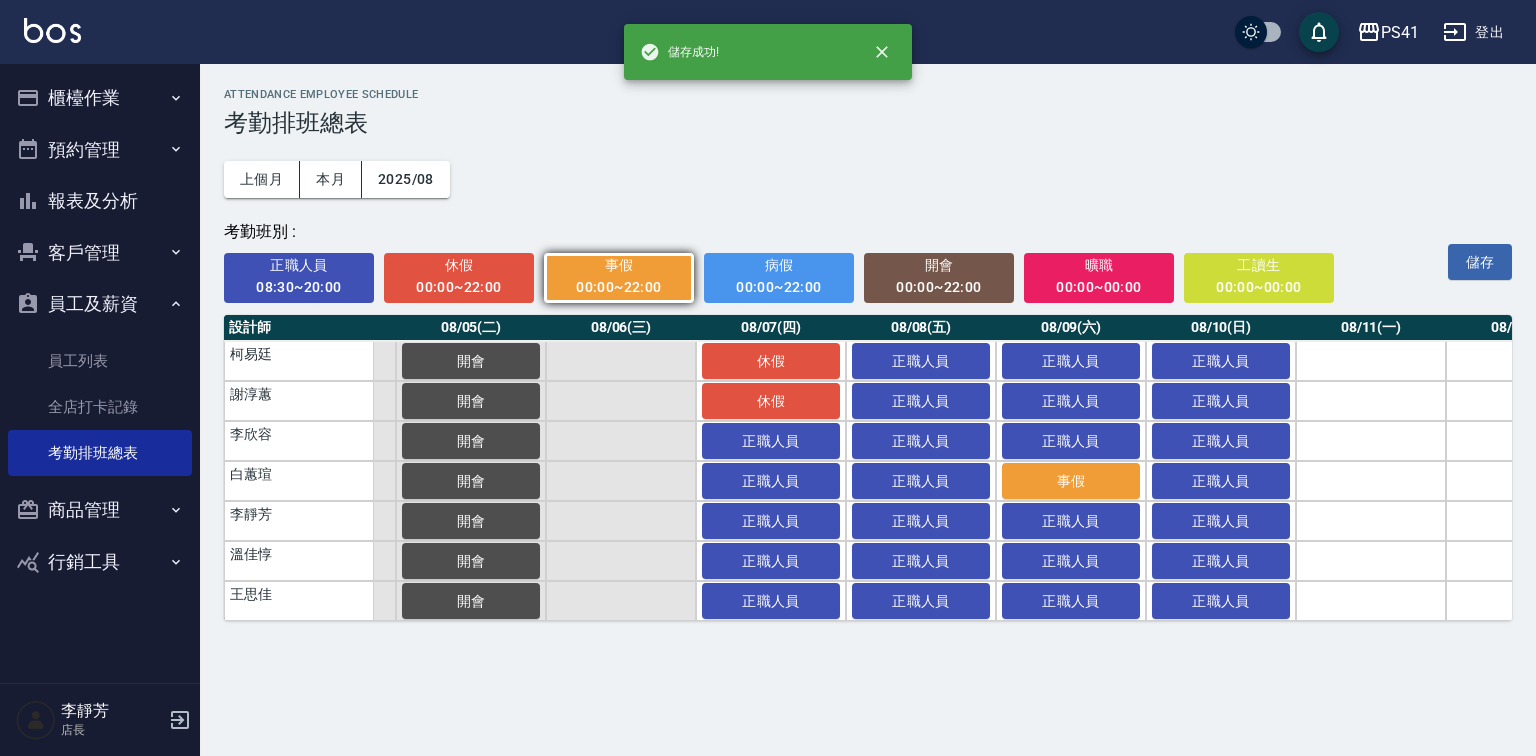 click on "登出" at bounding box center [1473, 32] 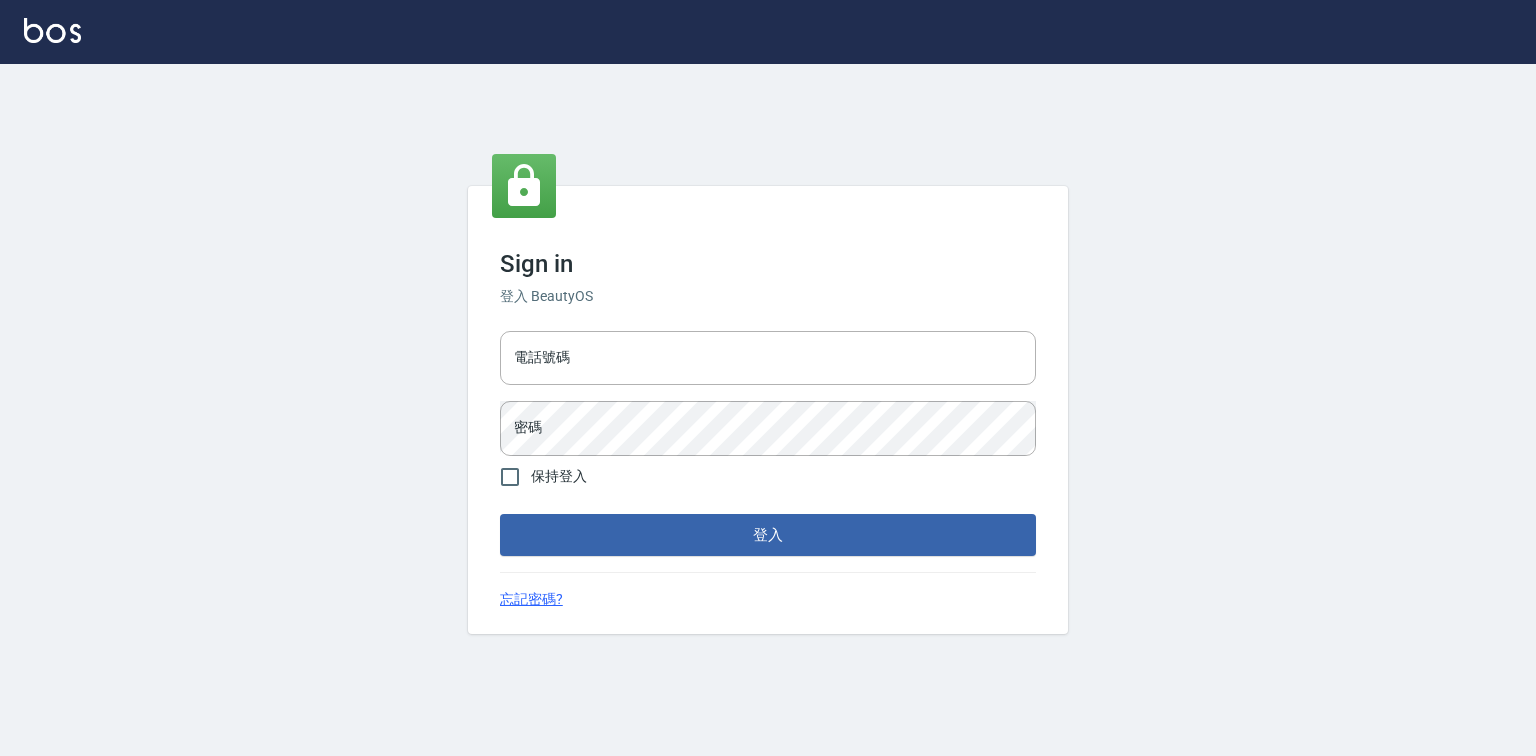 scroll, scrollTop: 0, scrollLeft: 0, axis: both 